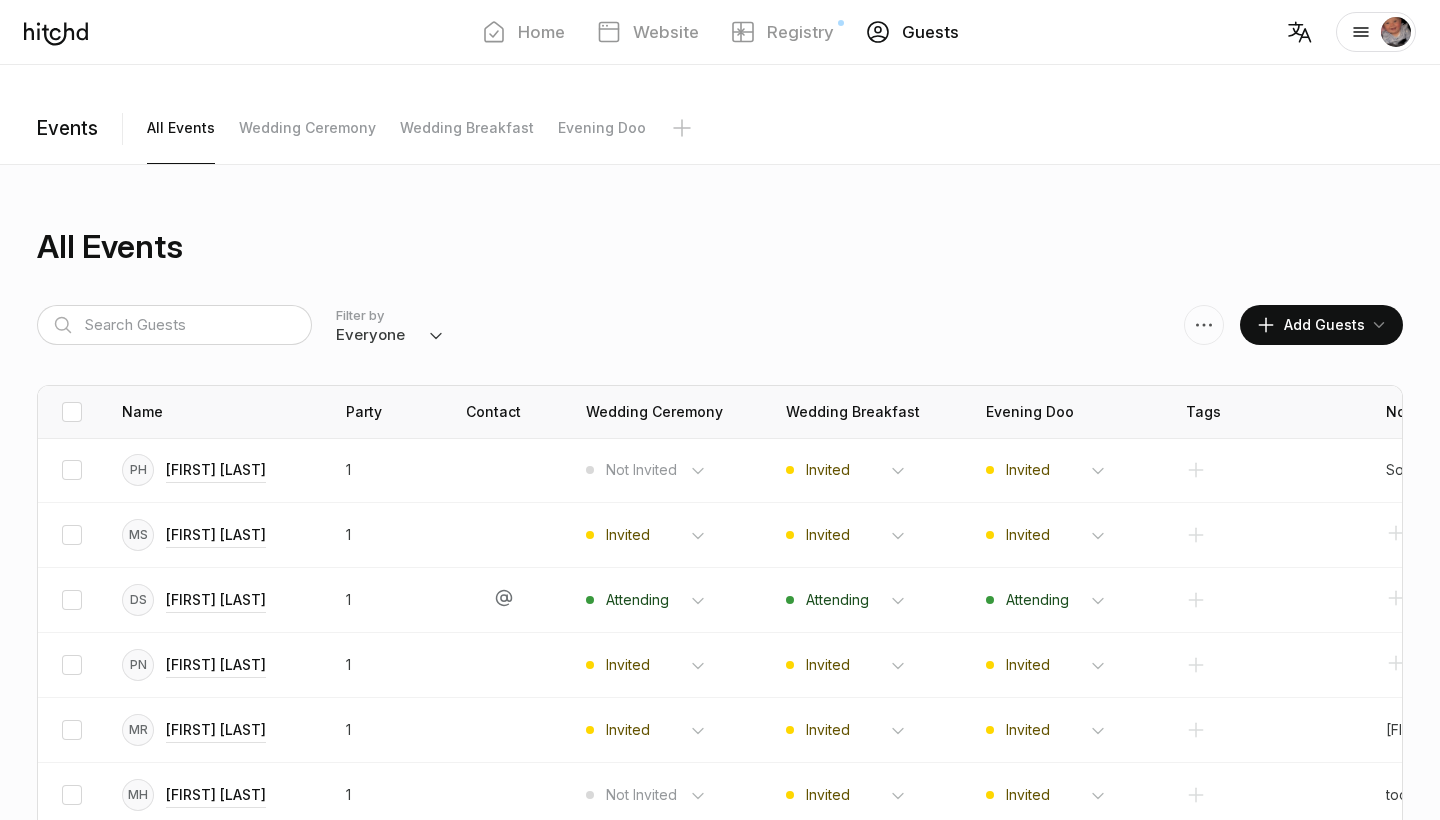 scroll, scrollTop: -3, scrollLeft: 0, axis: vertical 